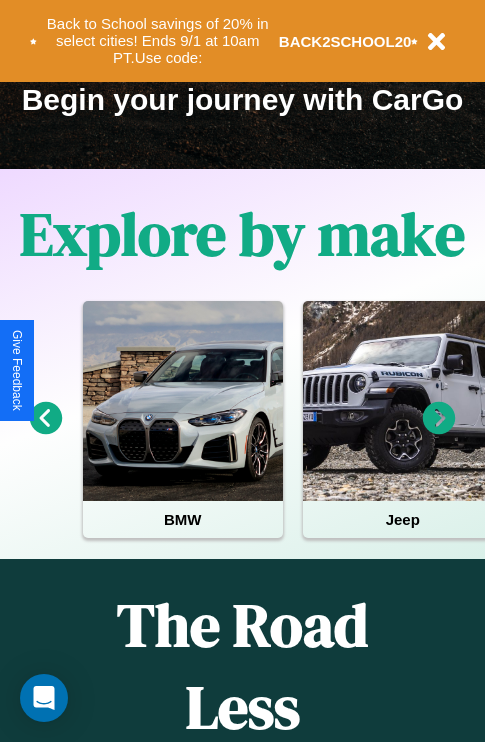 scroll, scrollTop: 308, scrollLeft: 0, axis: vertical 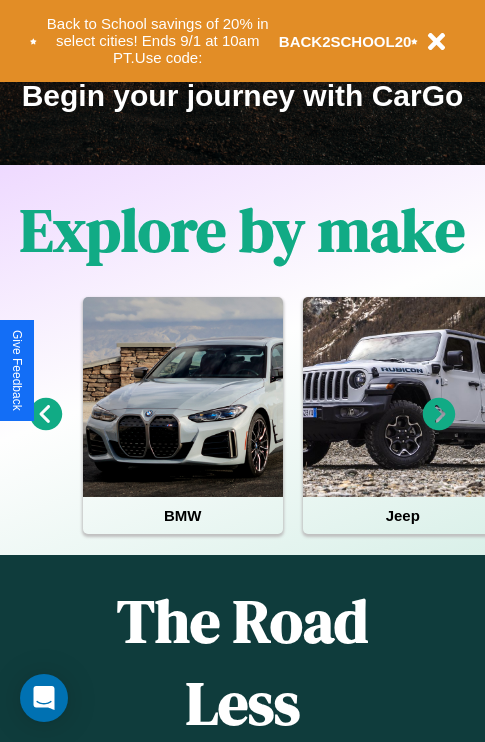 click 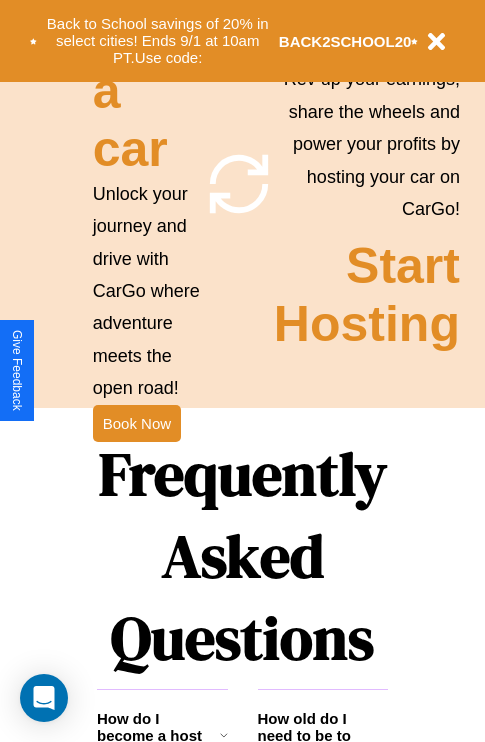scroll, scrollTop: 1947, scrollLeft: 0, axis: vertical 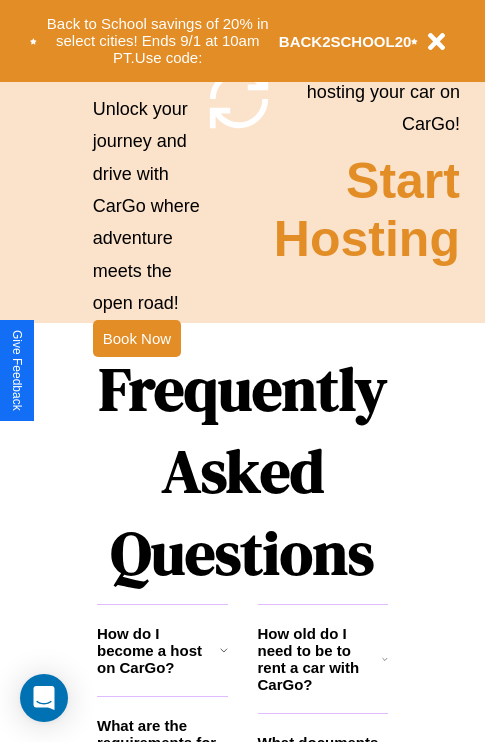 click on "Frequently Asked Questions" at bounding box center [242, 471] 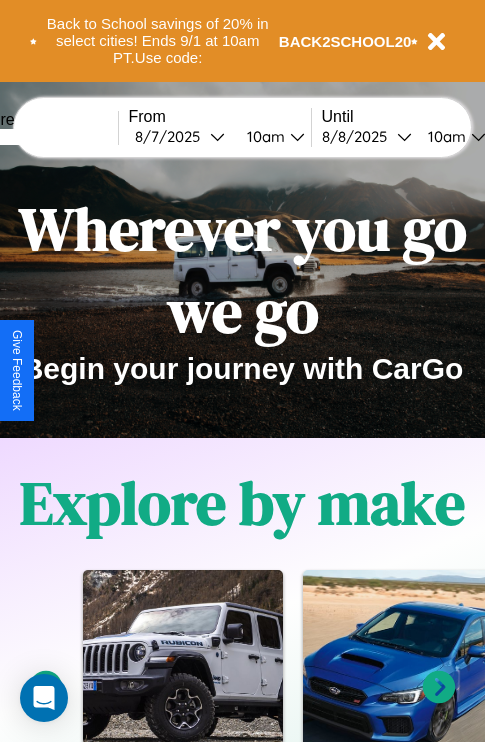 scroll, scrollTop: 0, scrollLeft: 0, axis: both 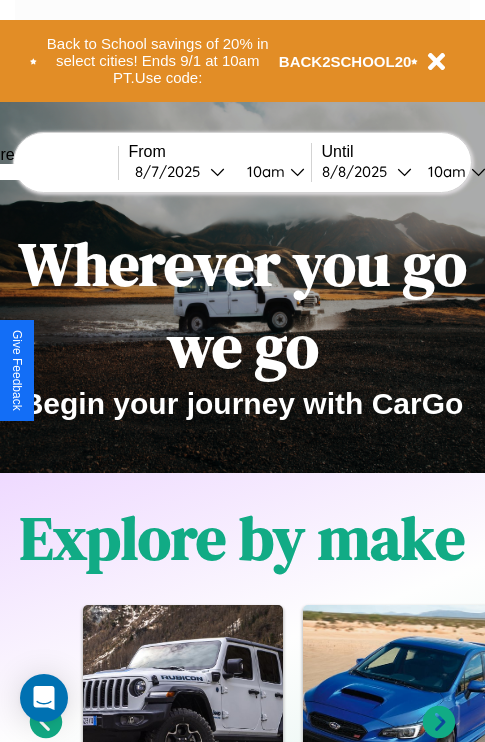 click at bounding box center [43, 172] 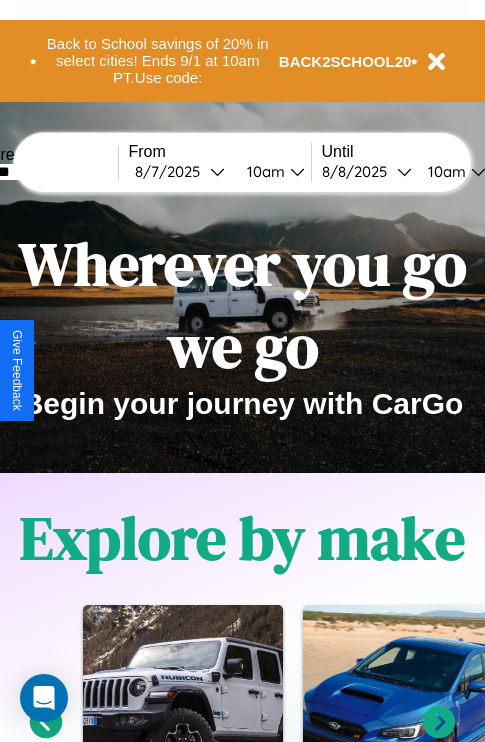 type on "*******" 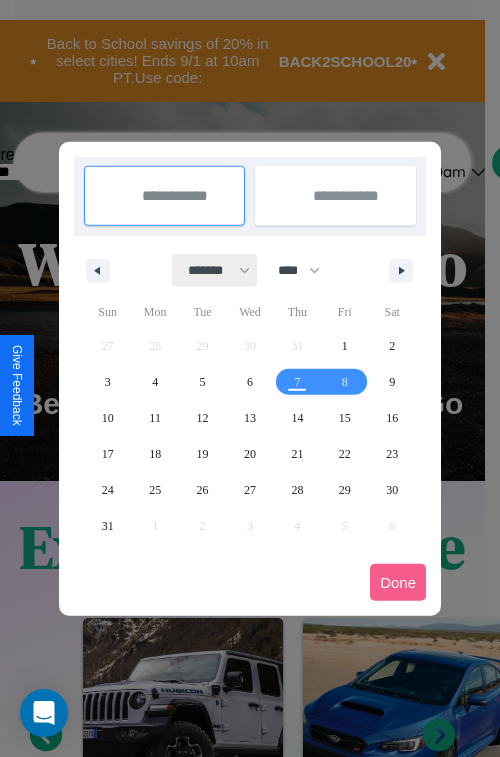 click on "******* ******** ***** ***** *** **** **** ****** ********* ******* ******** ********" at bounding box center (215, 270) 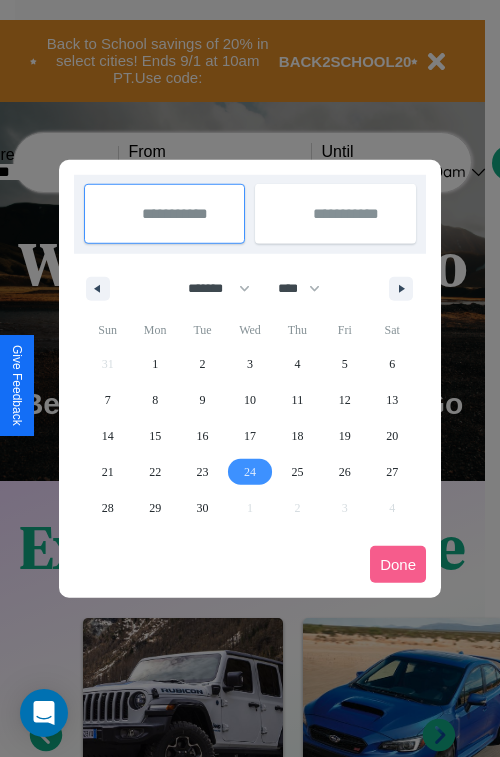 click on "24" at bounding box center [250, 472] 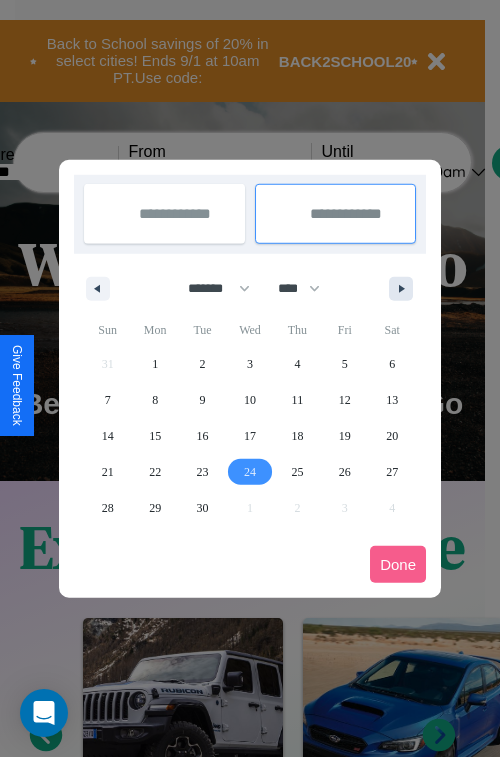 click at bounding box center (405, 289) 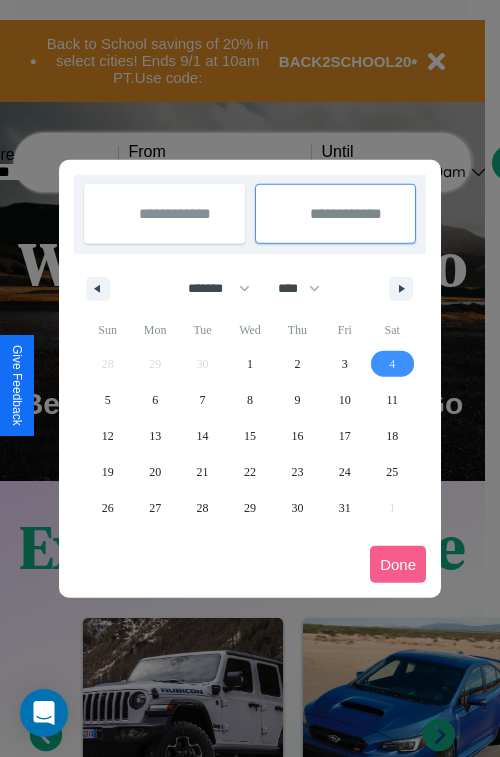 click on "4" at bounding box center (392, 364) 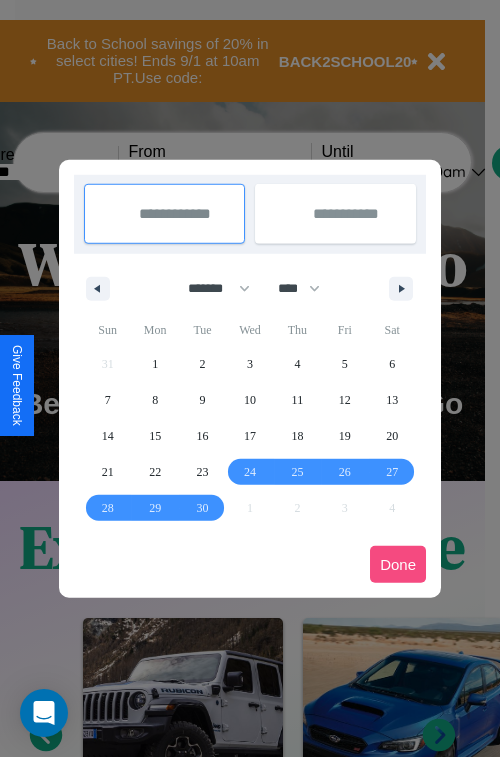 click on "Done" at bounding box center (398, 564) 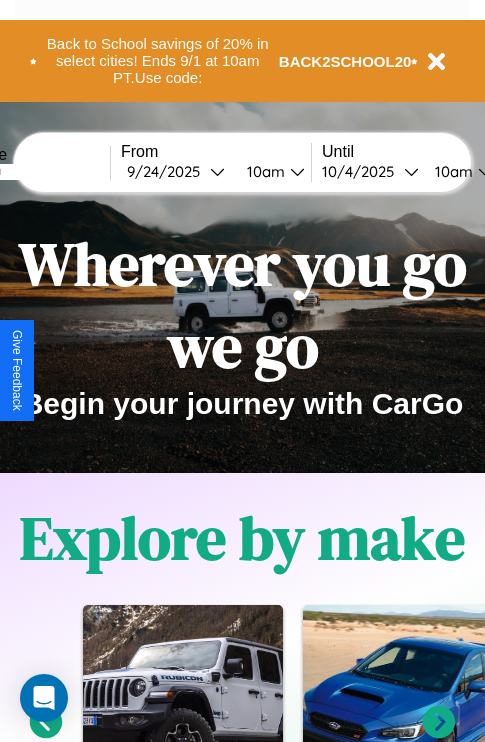 scroll, scrollTop: 0, scrollLeft: 76, axis: horizontal 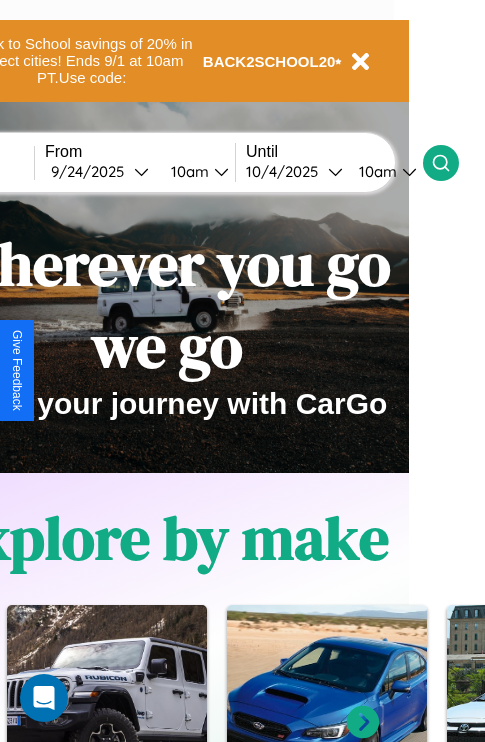 click 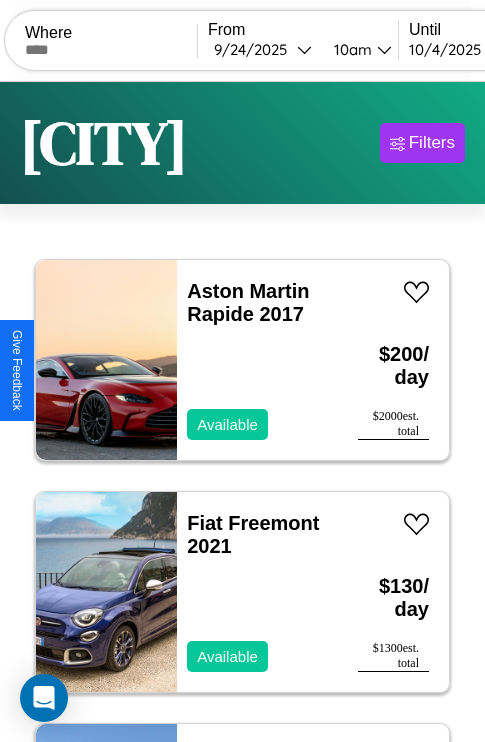 scroll, scrollTop: 95, scrollLeft: 0, axis: vertical 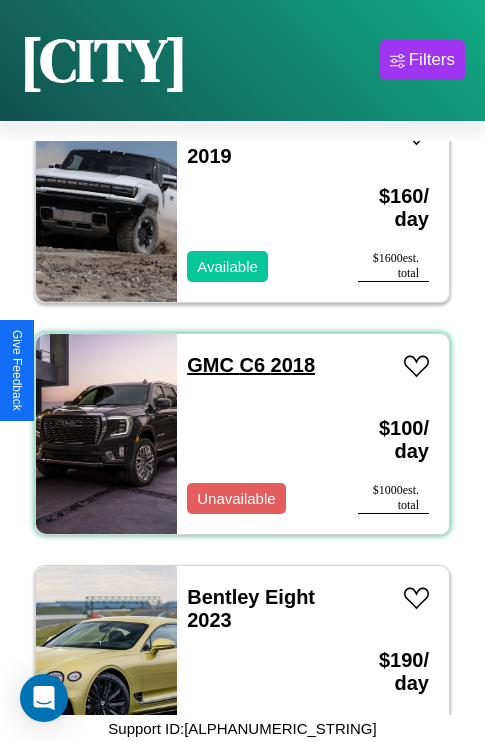 click on "GMC   C6   2018" at bounding box center [251, 365] 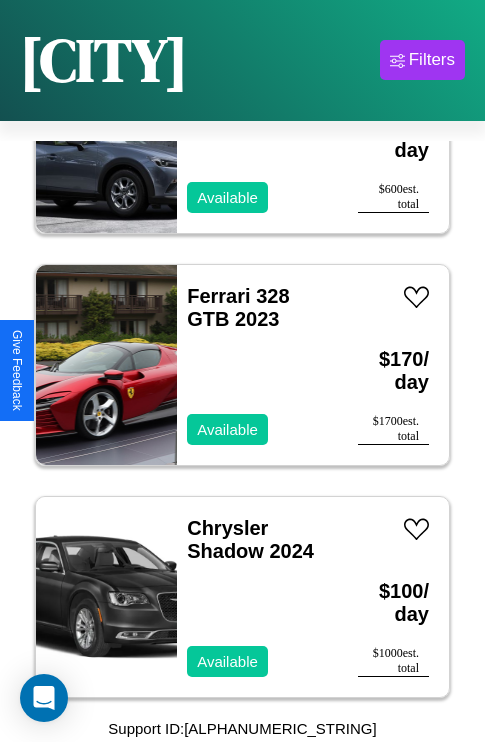scroll, scrollTop: 1003, scrollLeft: 0, axis: vertical 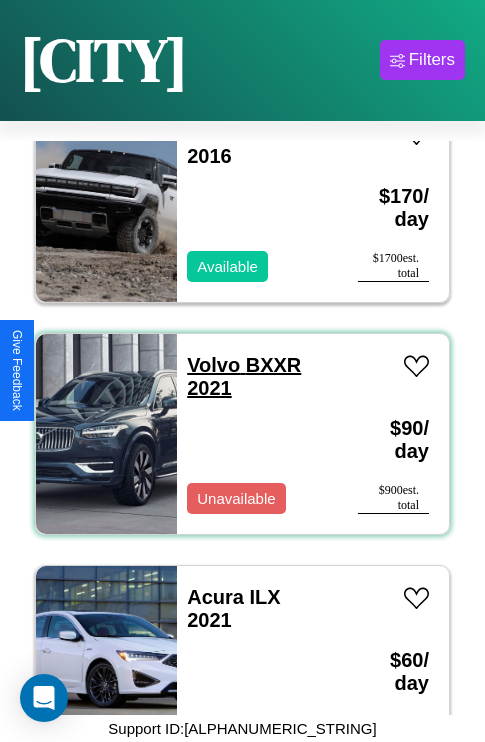 click on "Volvo   BXXR   2021" at bounding box center [244, 376] 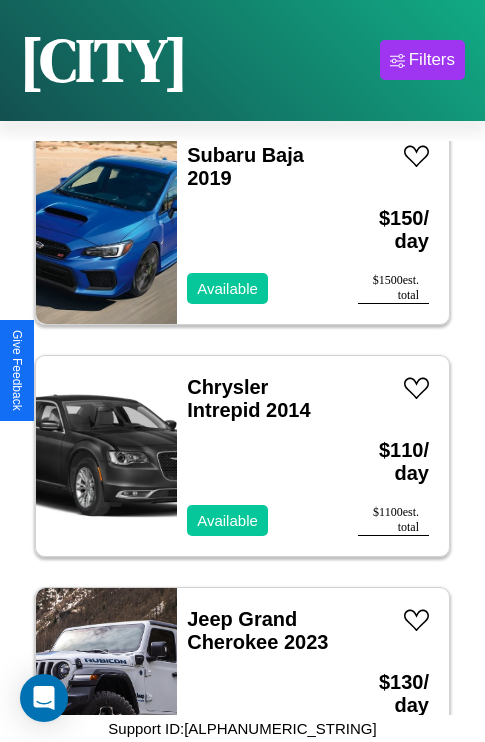 scroll, scrollTop: 20955, scrollLeft: 0, axis: vertical 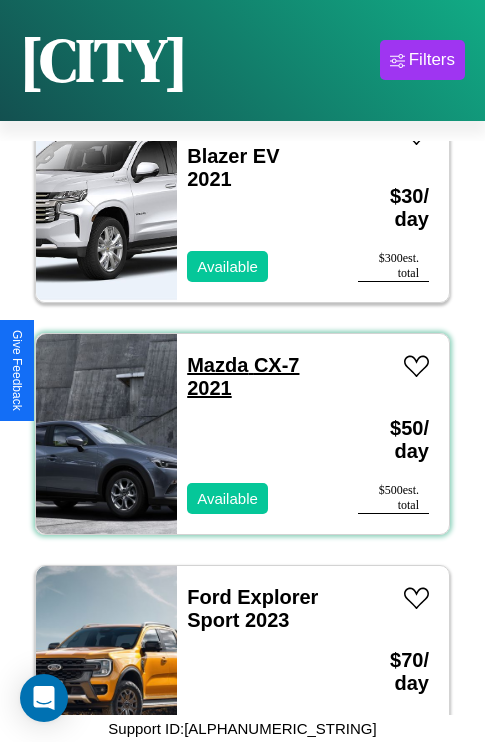 click on "Mazda   CX-7   2021" at bounding box center [243, 376] 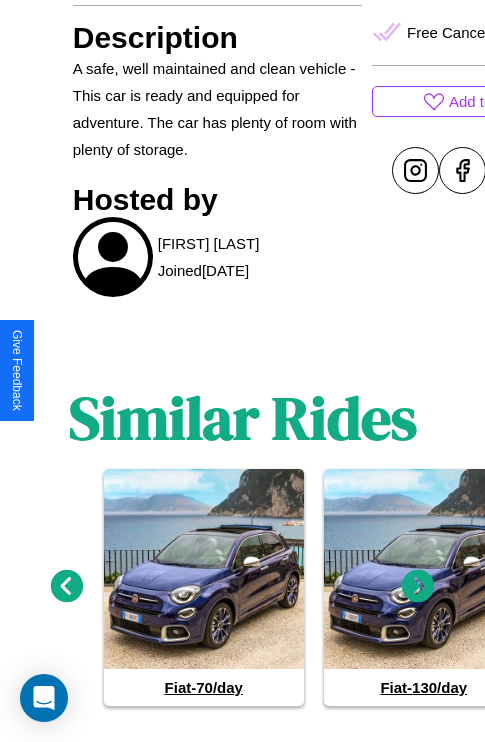 scroll, scrollTop: 1022, scrollLeft: 0, axis: vertical 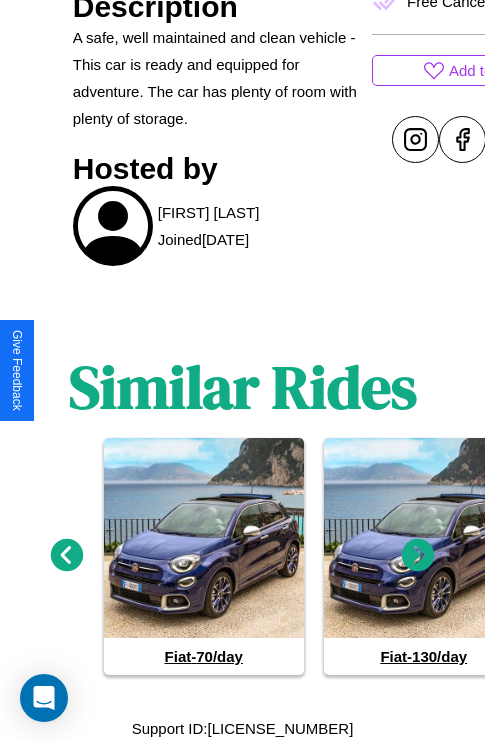 click 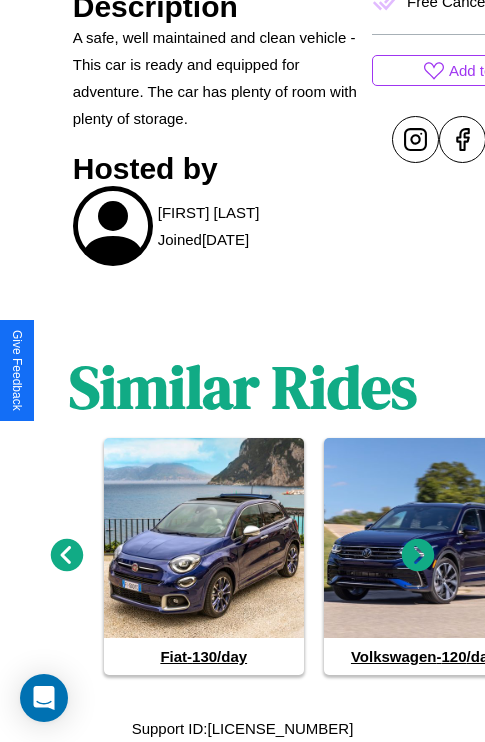 click 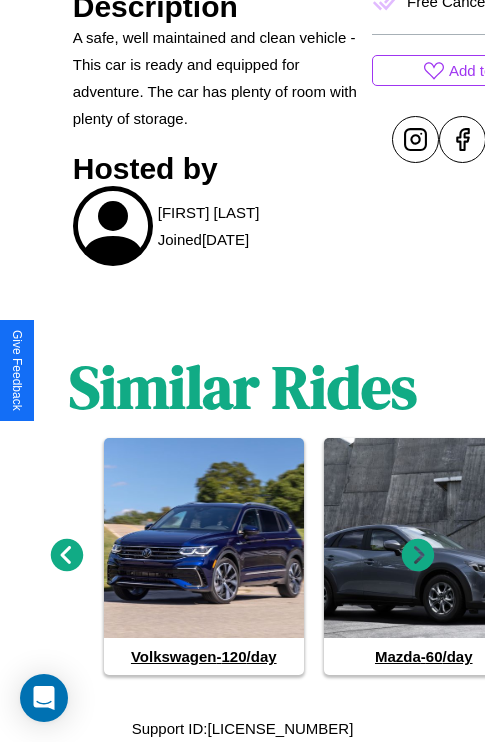 click 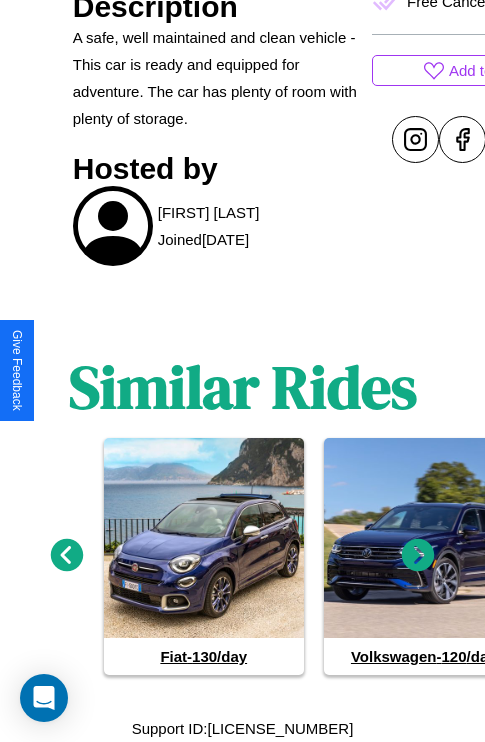 click 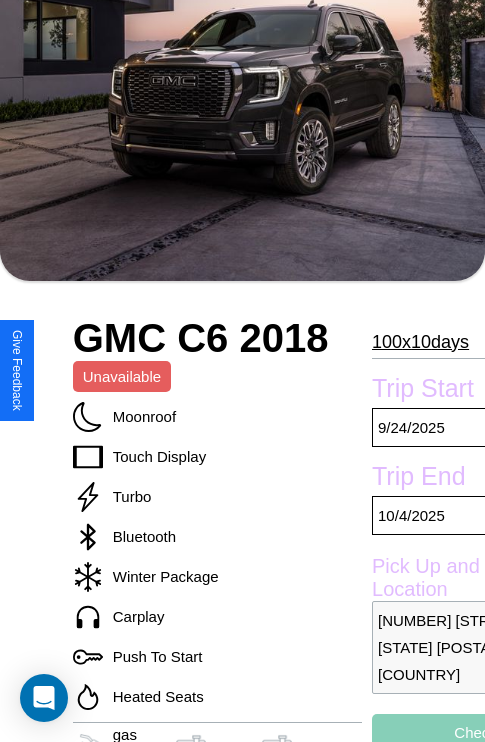 scroll, scrollTop: 134, scrollLeft: 0, axis: vertical 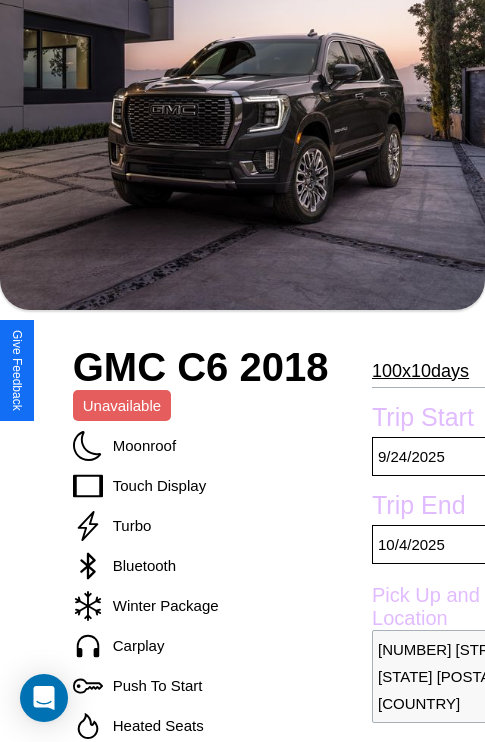 click on "100  x  10  days" at bounding box center (420, 371) 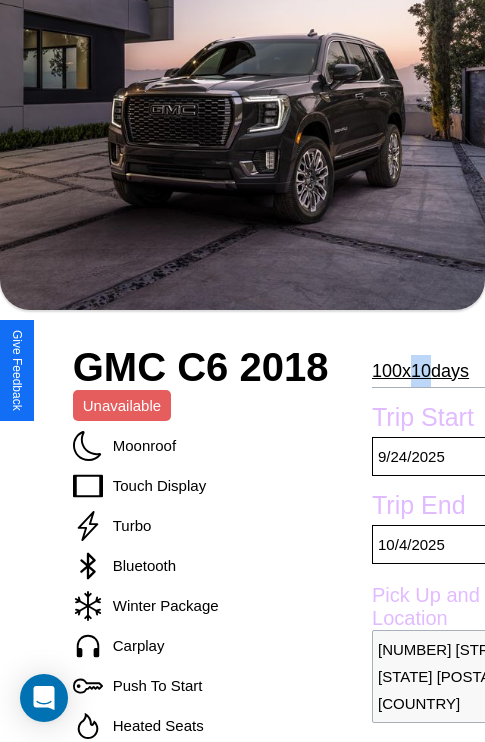 click on "100  x  10  days" at bounding box center (420, 371) 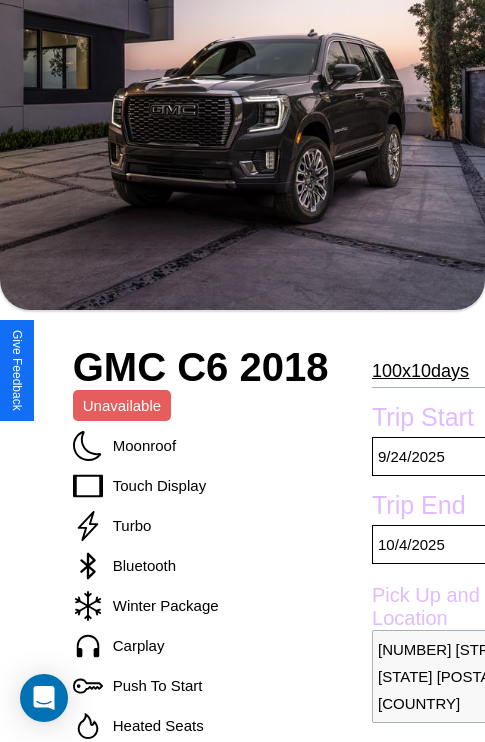 click on "100  x  10  days" at bounding box center [420, 371] 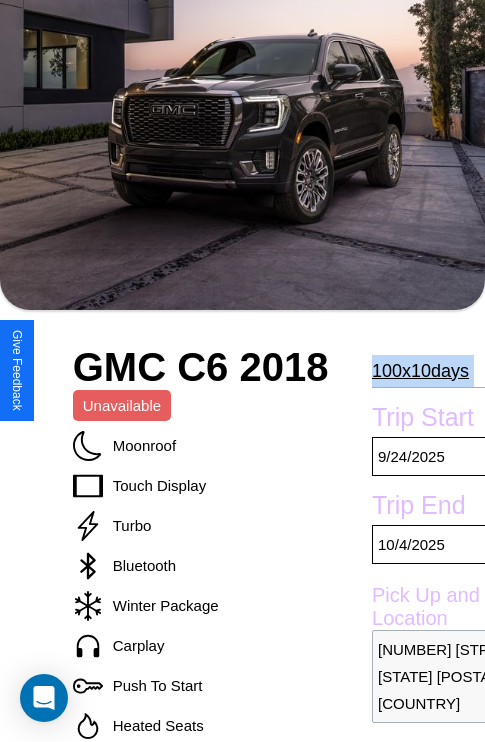 click on "100  x  10  days" at bounding box center [420, 371] 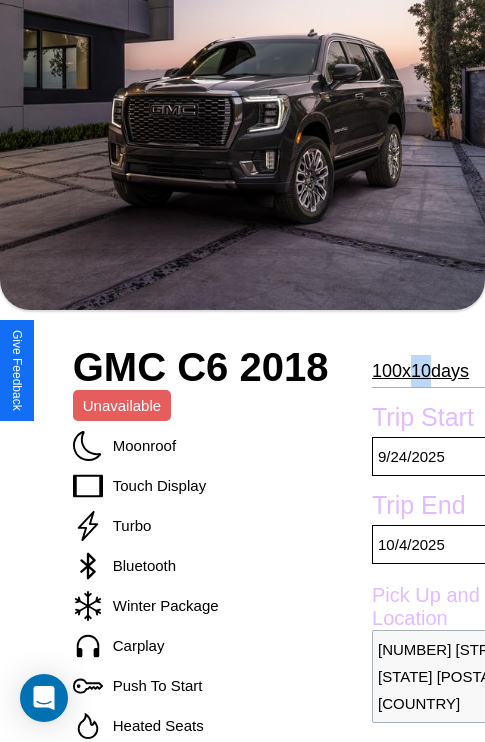 click on "100  x  10  days" at bounding box center [420, 371] 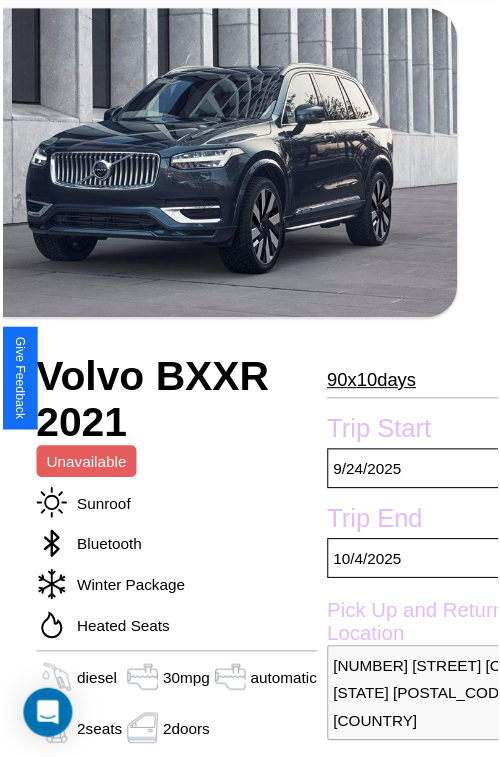 scroll, scrollTop: 160, scrollLeft: 88, axis: both 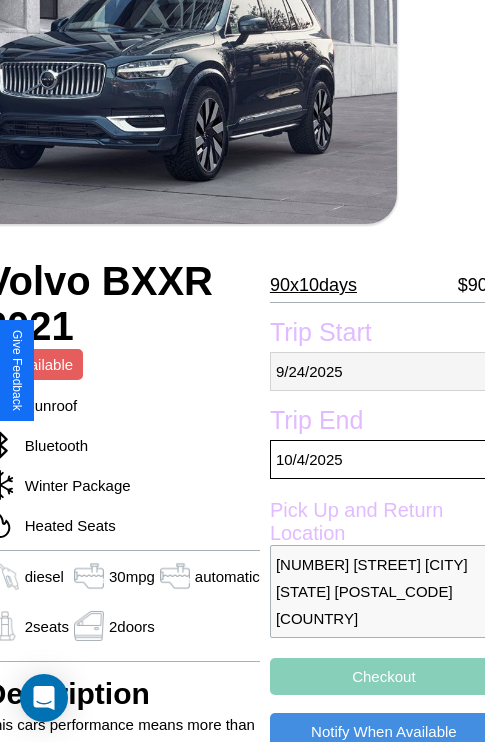 click on "9 / 24 / 2025" at bounding box center [384, 371] 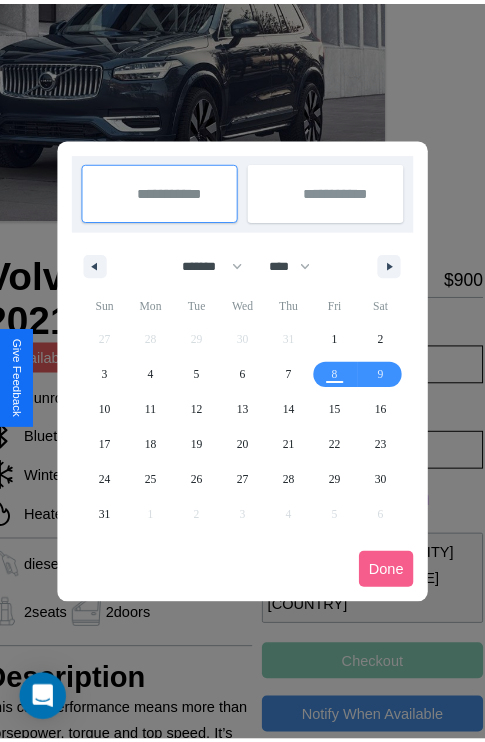 scroll, scrollTop: 0, scrollLeft: 88, axis: horizontal 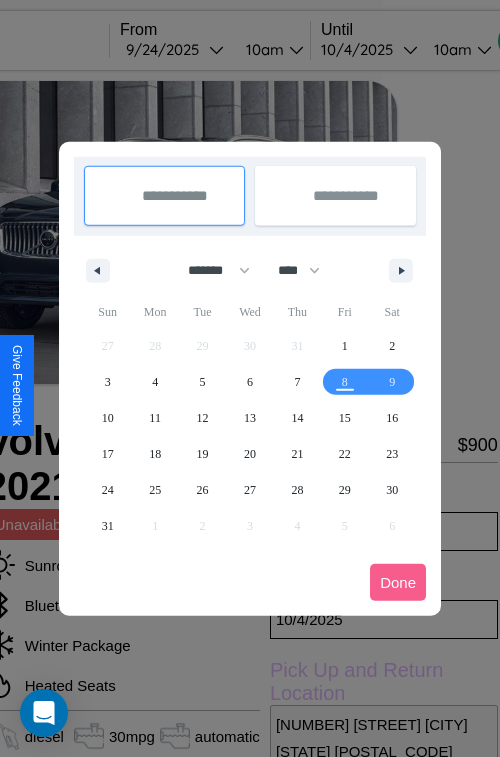click at bounding box center [250, 378] 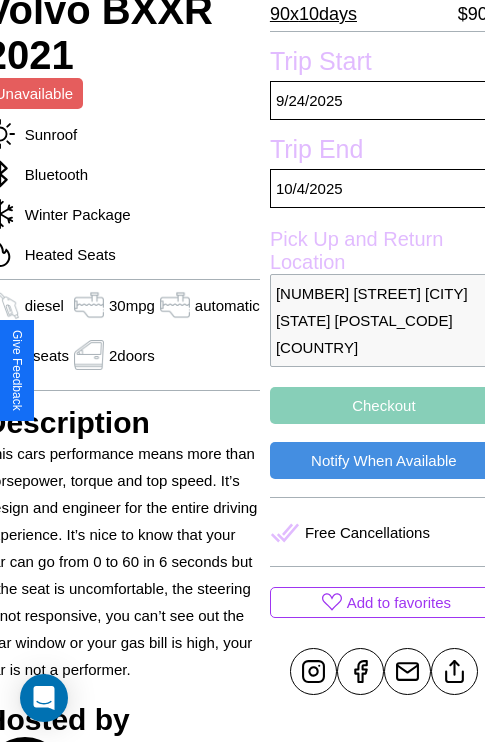 scroll, scrollTop: 438, scrollLeft: 88, axis: both 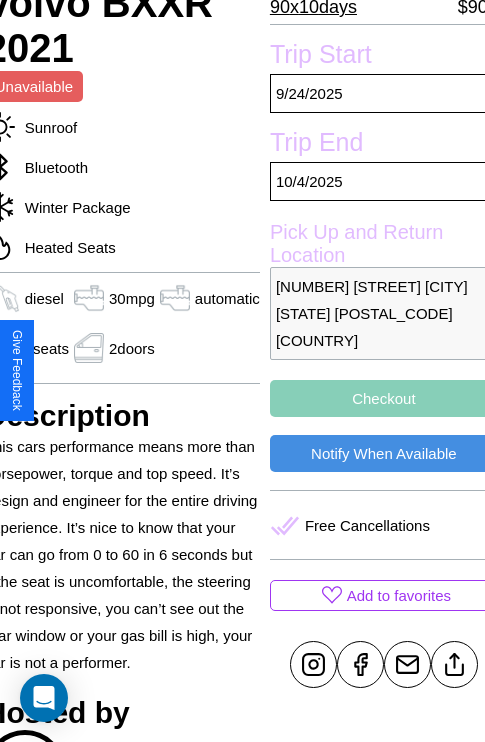 click on "Checkout" at bounding box center (384, 398) 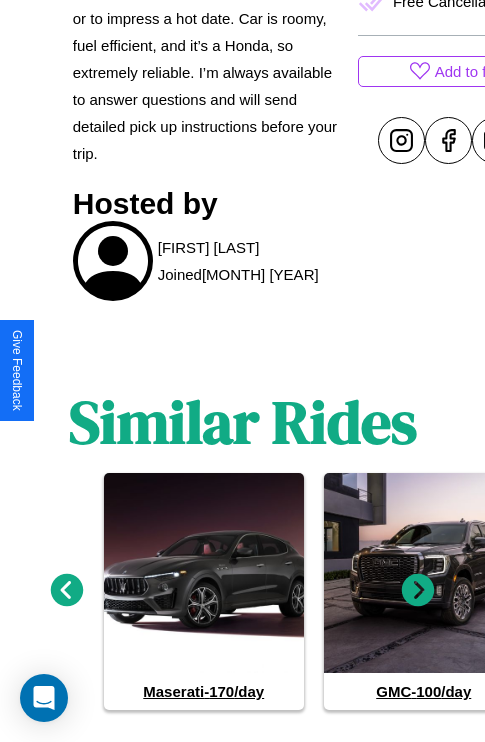 scroll, scrollTop: 974, scrollLeft: 0, axis: vertical 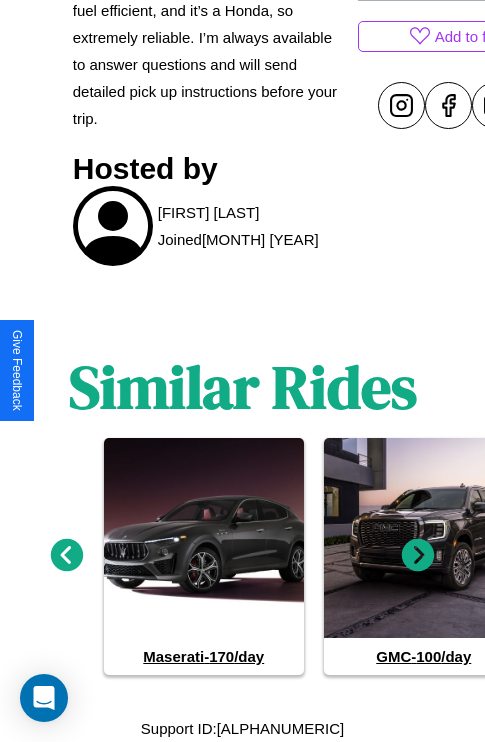 click 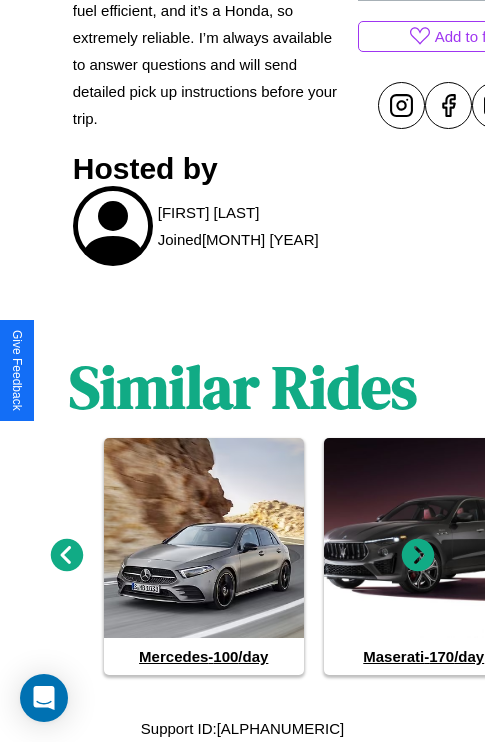 click 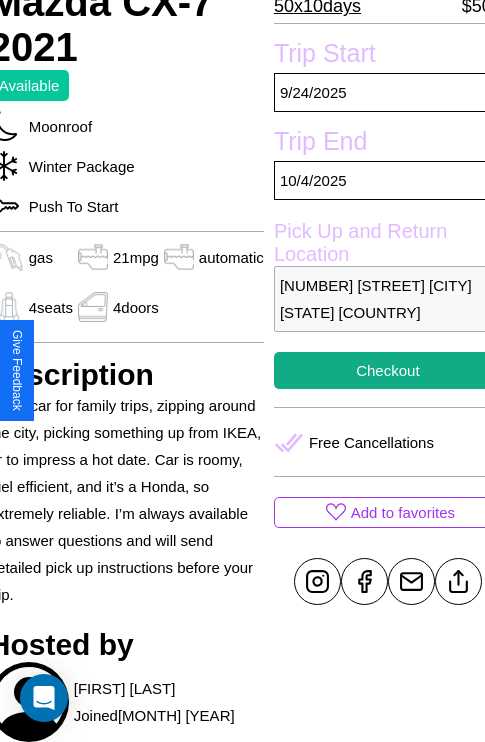 scroll, scrollTop: 497, scrollLeft: 84, axis: both 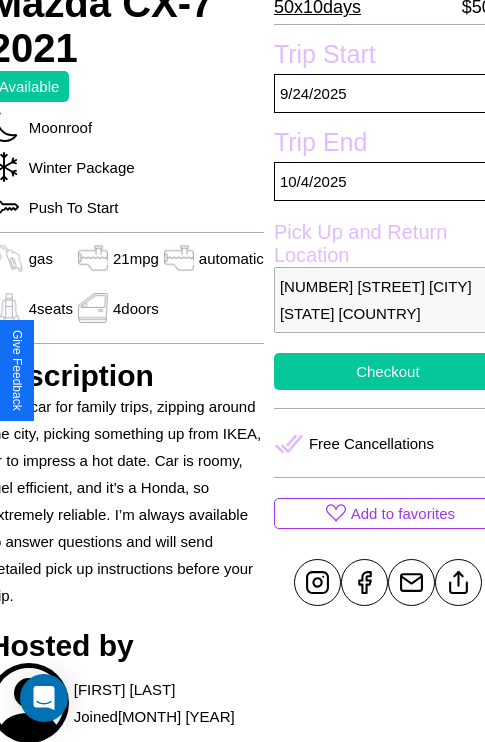 click on "Checkout" at bounding box center (388, 371) 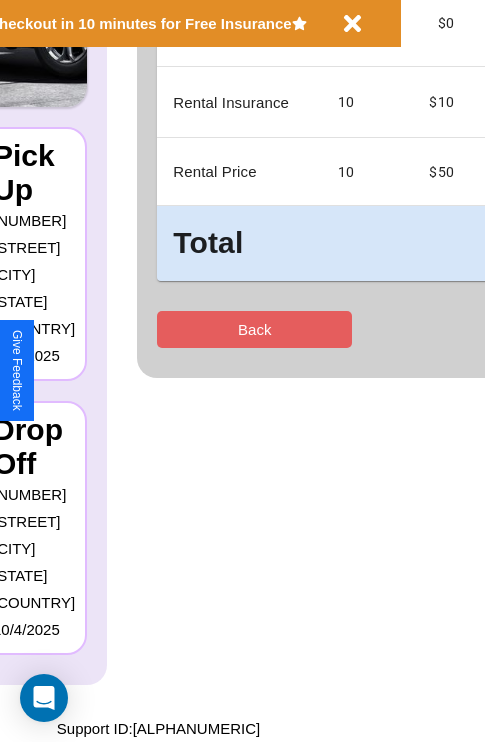 scroll, scrollTop: 0, scrollLeft: 0, axis: both 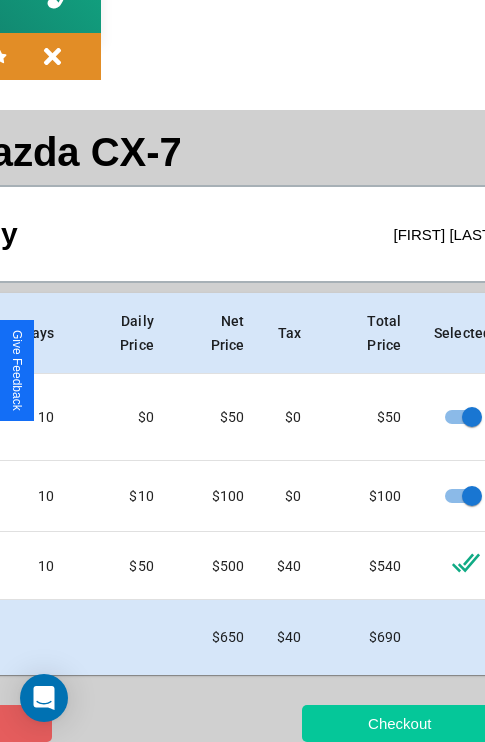 click on "Checkout" at bounding box center [399, 723] 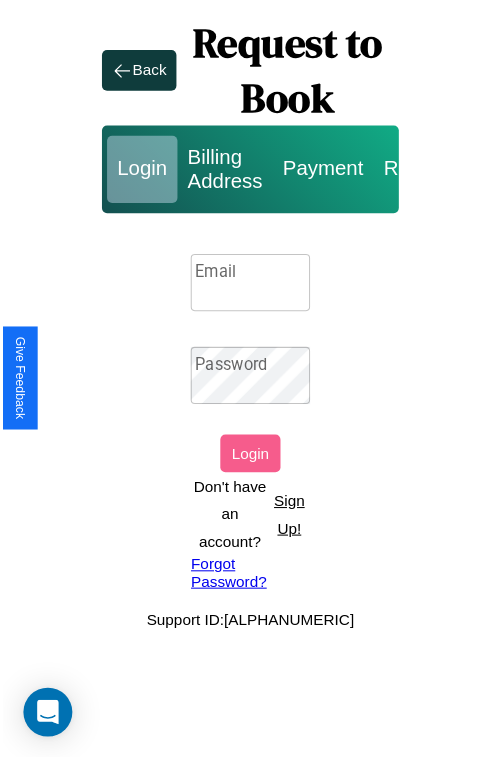 scroll, scrollTop: 0, scrollLeft: 0, axis: both 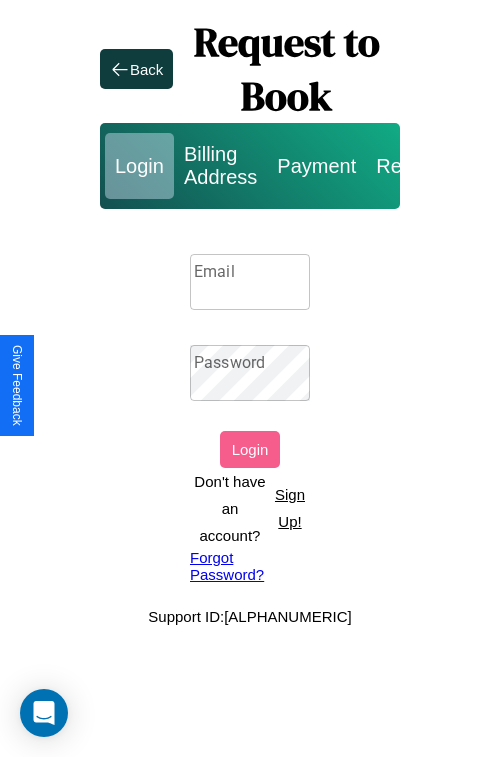 click on "Sign Up!" at bounding box center (290, 508) 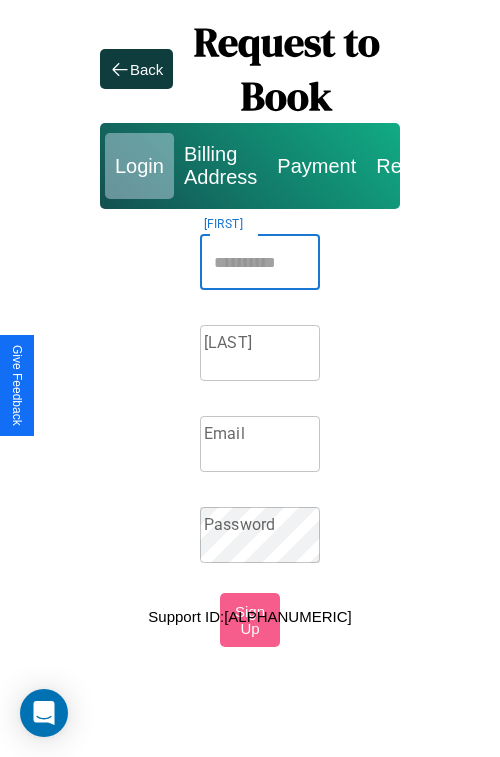 click on "Firstname" at bounding box center [260, 262] 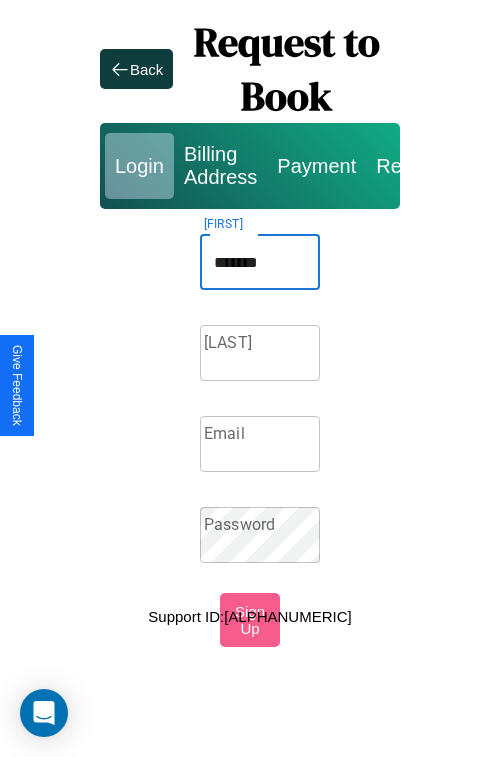 type on "*******" 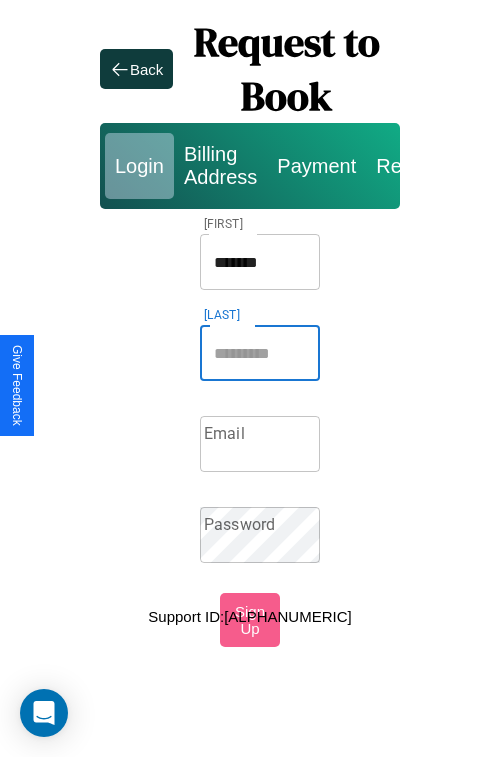 click on "Lastname" at bounding box center [260, 353] 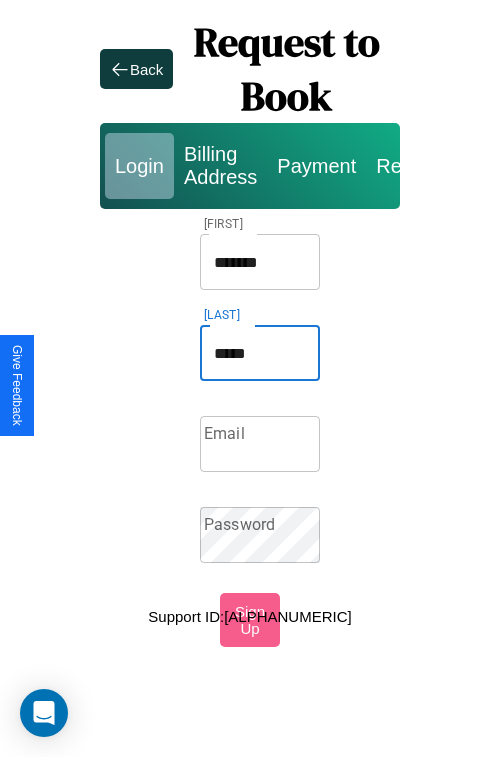 type on "*****" 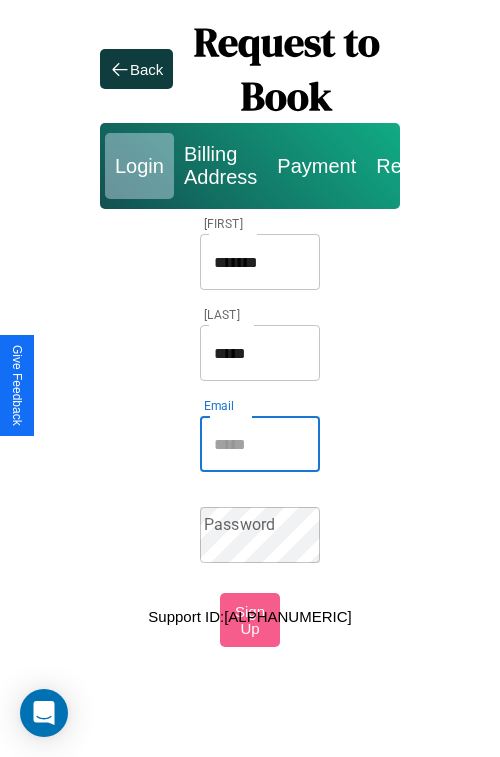 click on "Email" at bounding box center [260, 444] 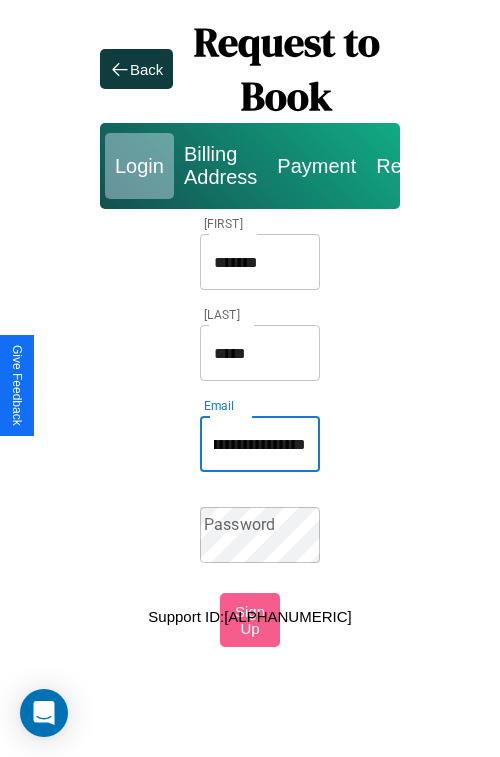 scroll, scrollTop: 0, scrollLeft: 99, axis: horizontal 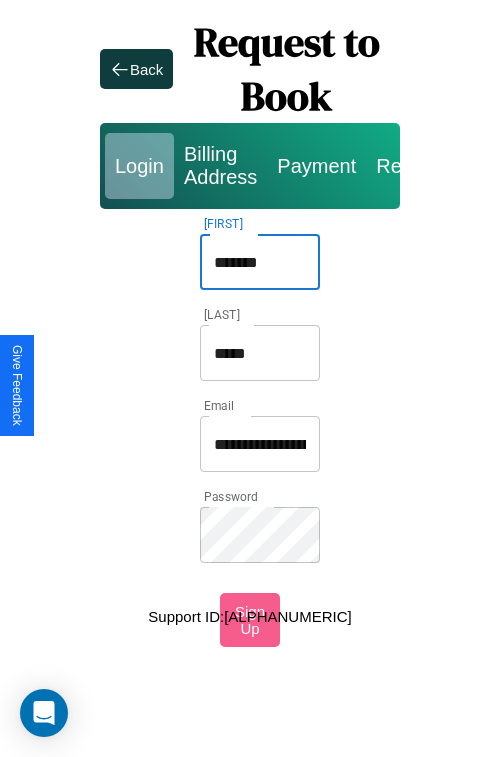 click on "*******" at bounding box center (260, 262) 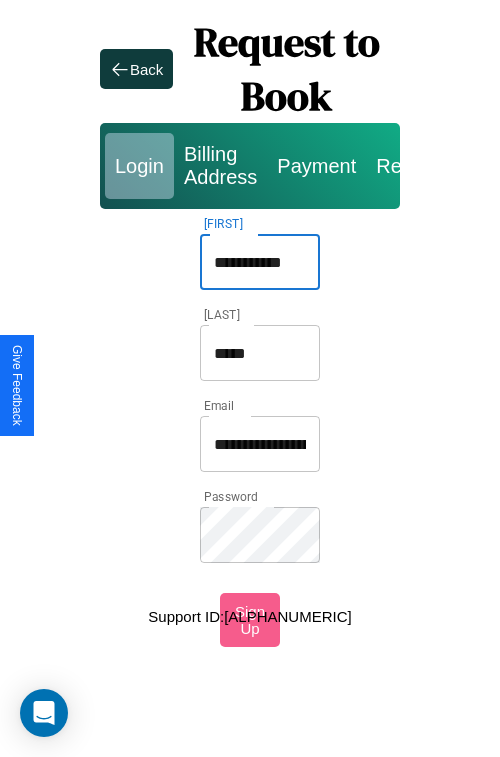 type on "**********" 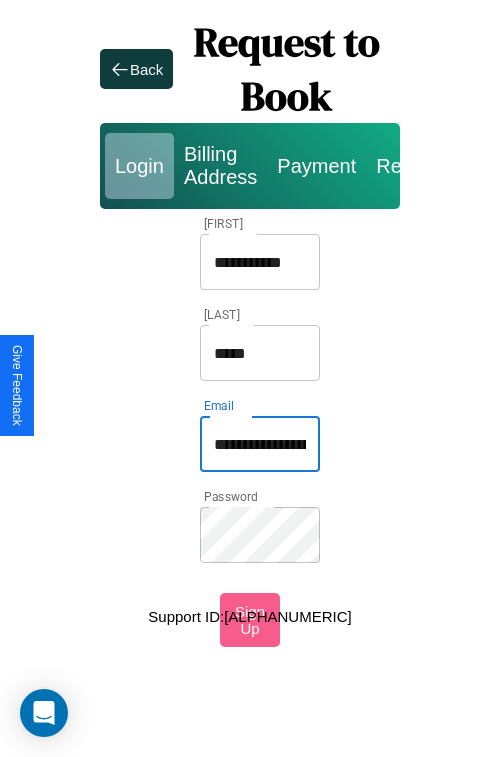 click on "**********" at bounding box center (260, 444) 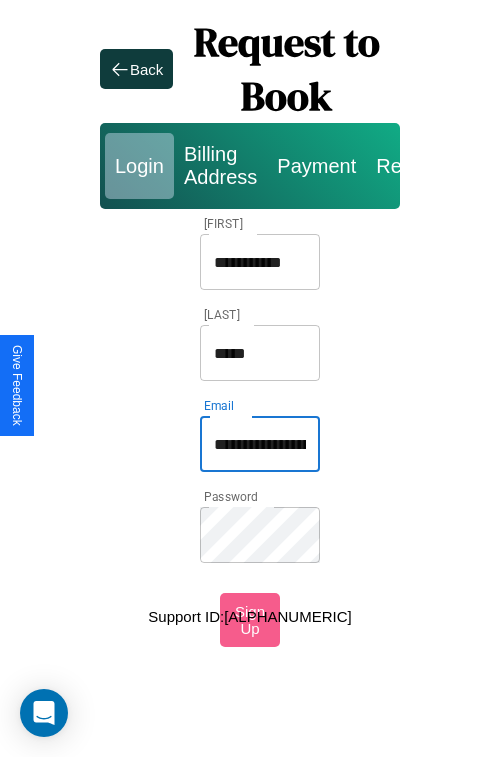 type on "**********" 